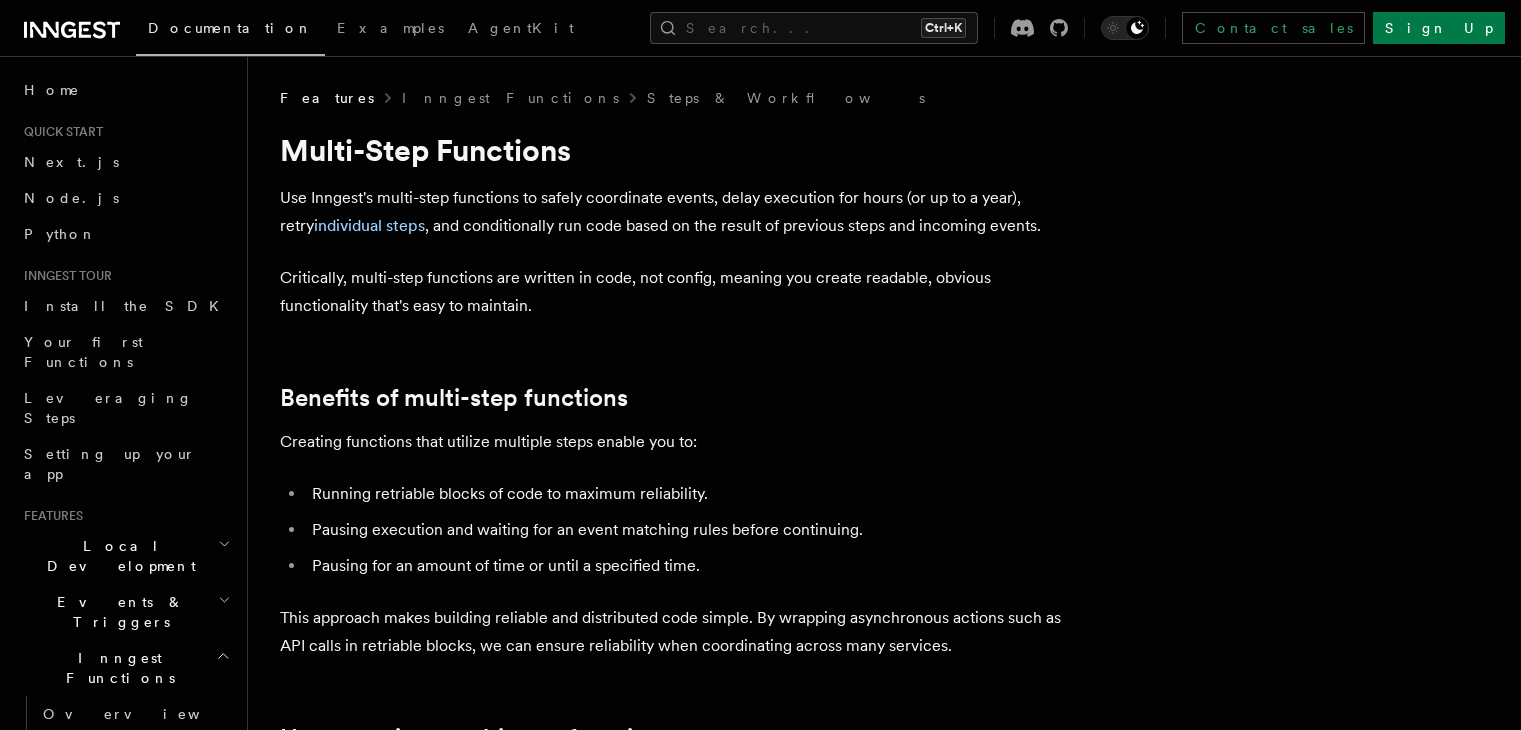 scroll, scrollTop: 0, scrollLeft: 0, axis: both 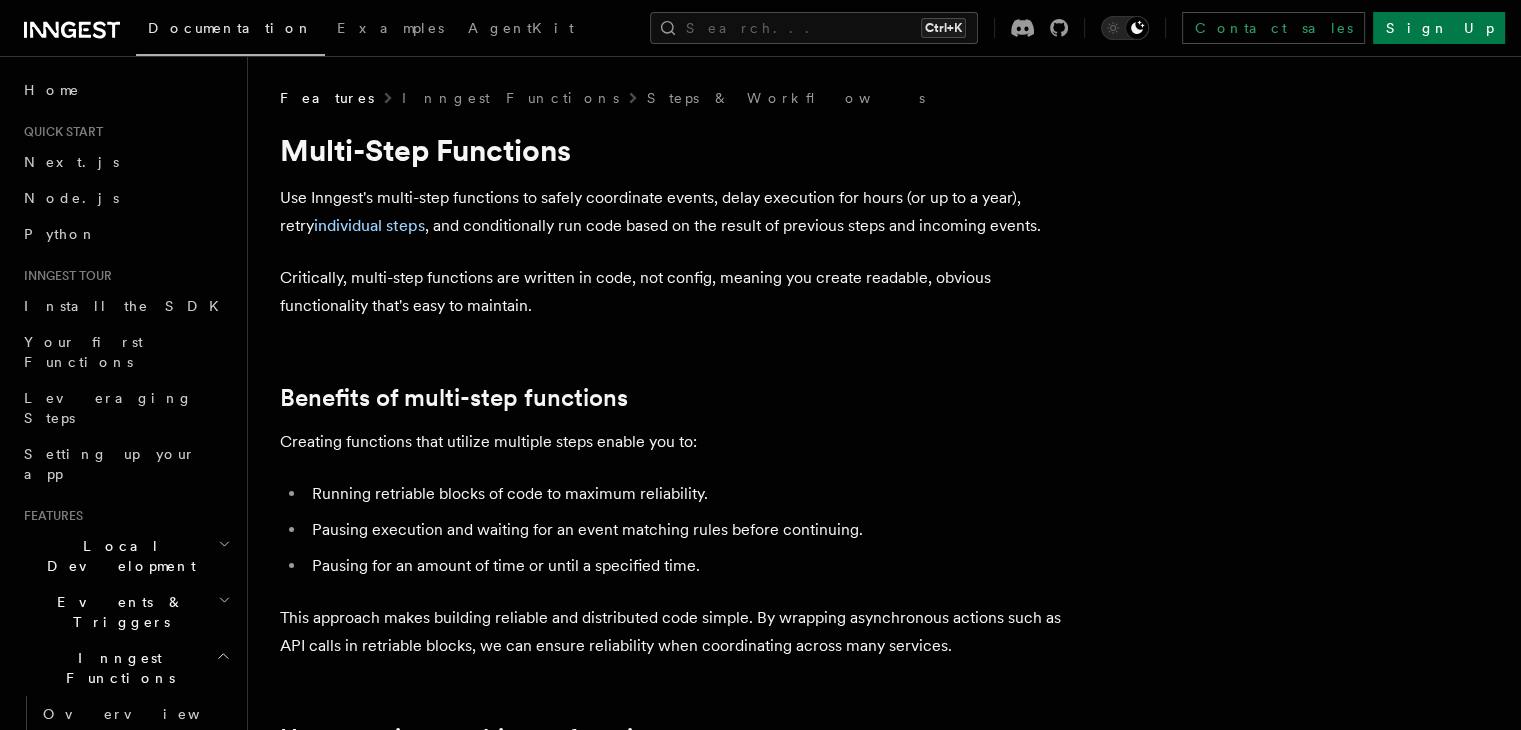 click on "Benefits of multi-step functions" at bounding box center [680, 398] 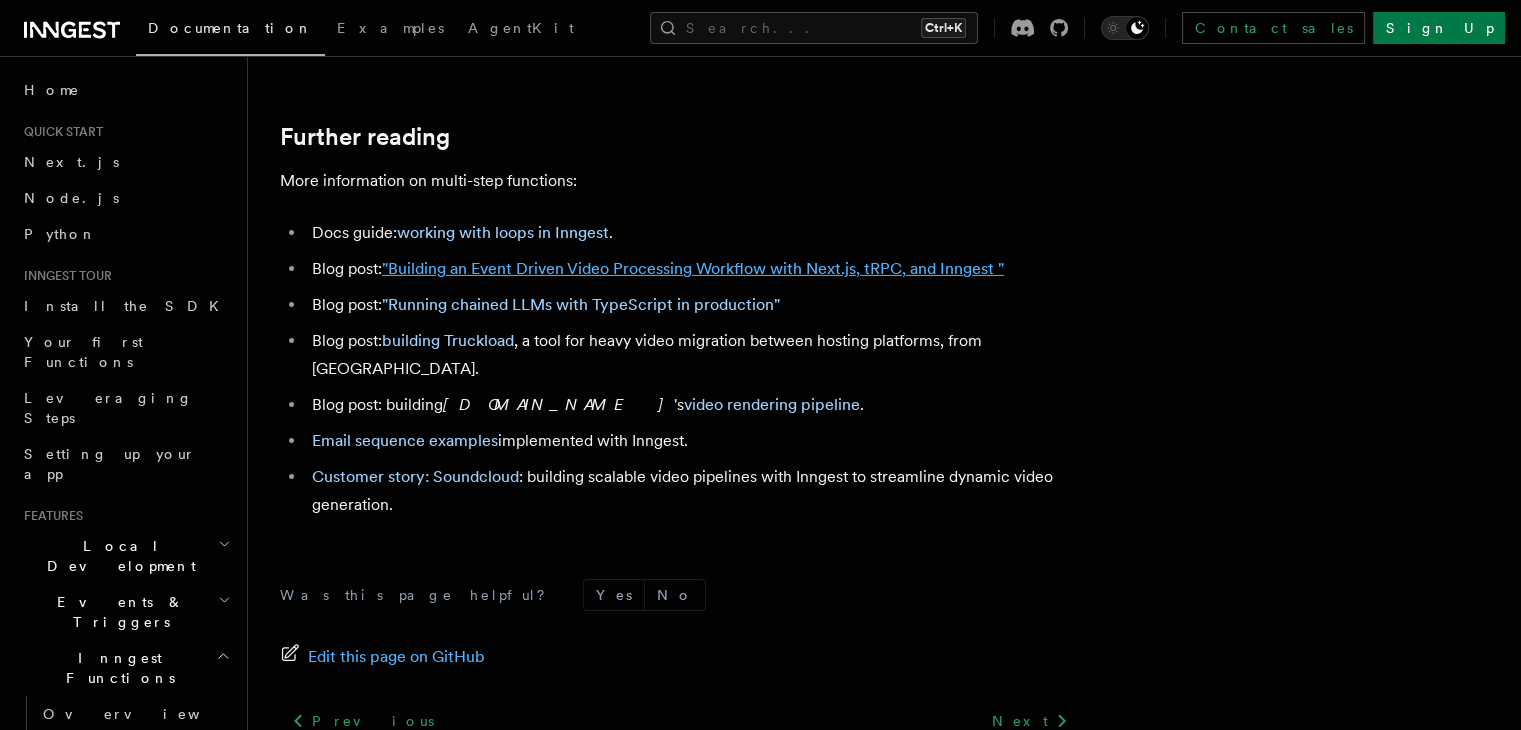 scroll, scrollTop: 6924, scrollLeft: 0, axis: vertical 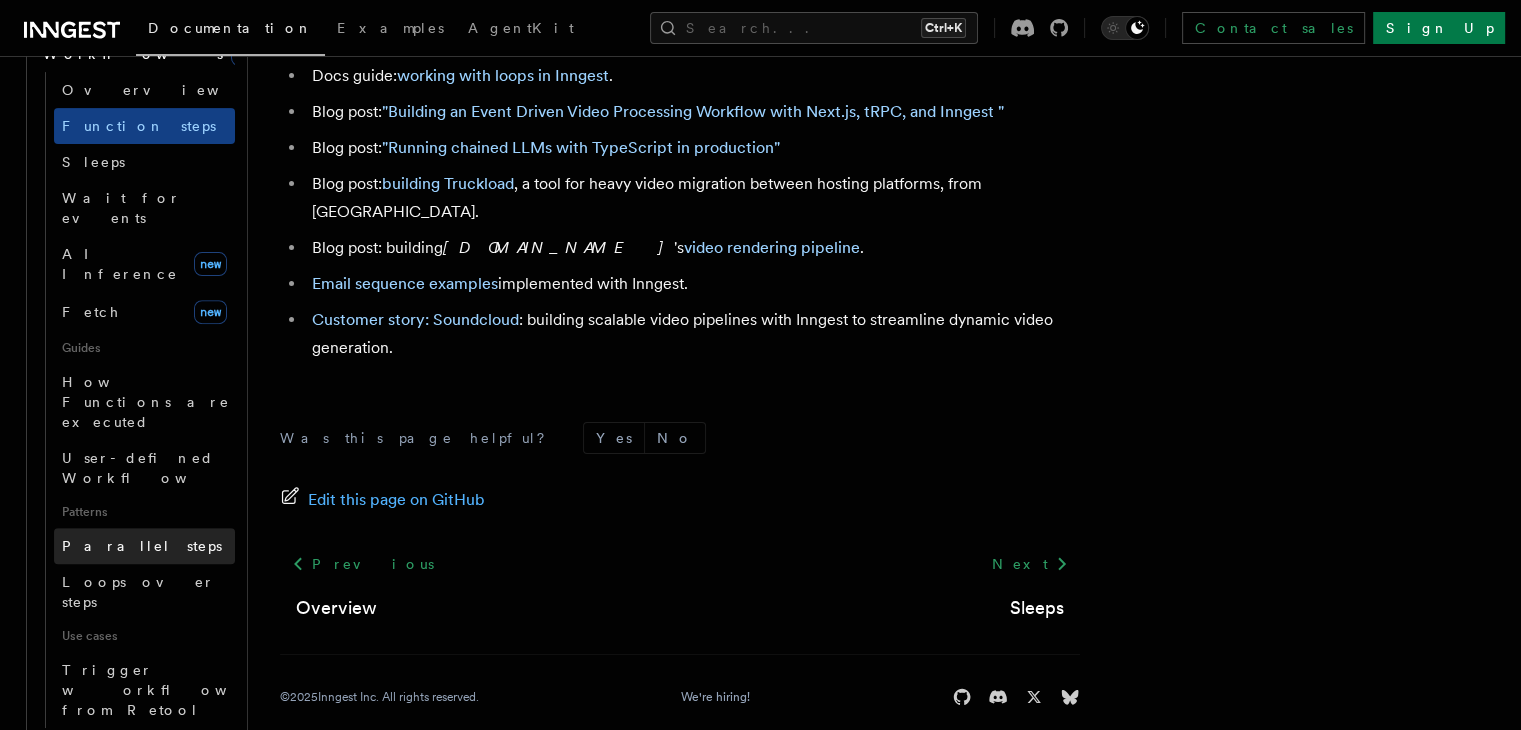 click on "Parallel steps" at bounding box center (142, 546) 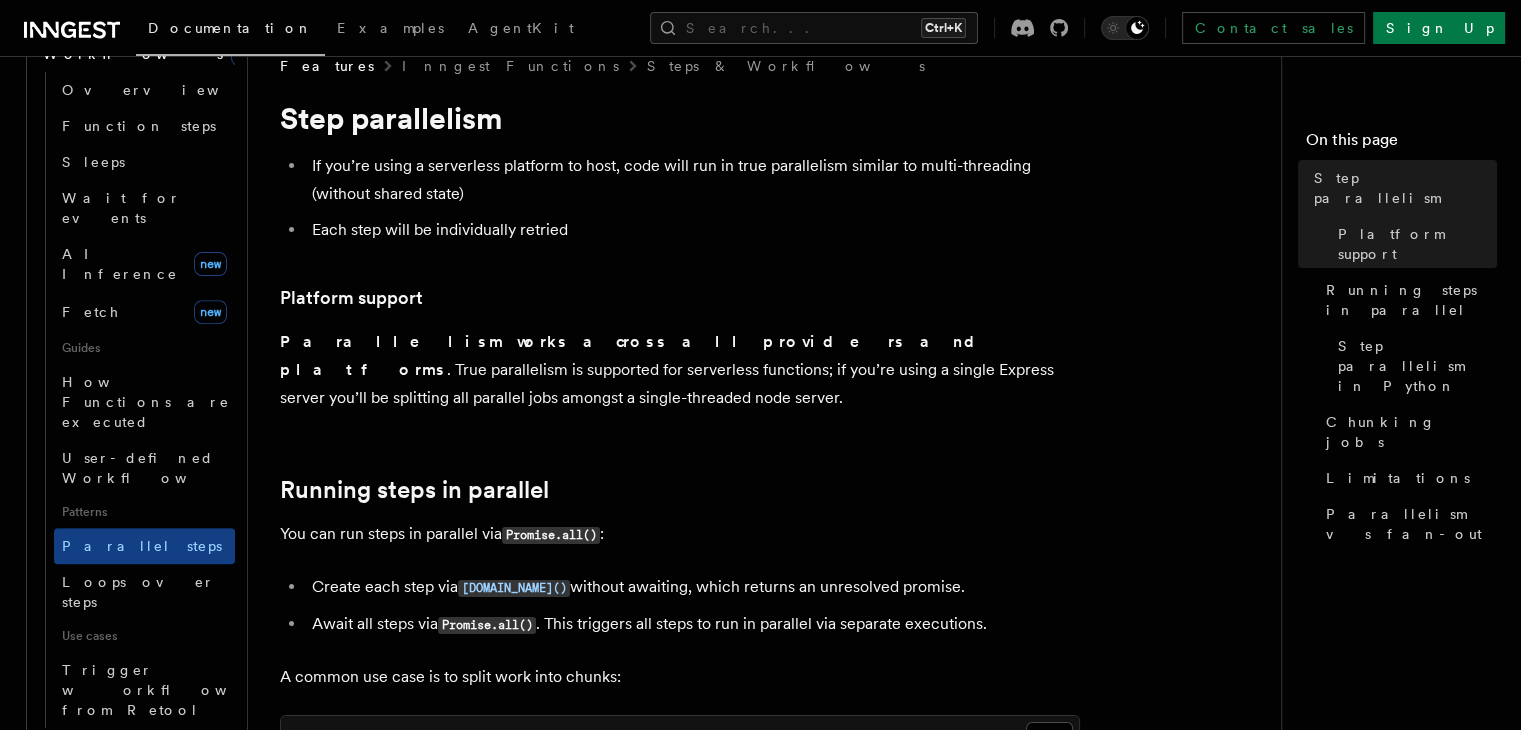 scroll, scrollTop: 32, scrollLeft: 0, axis: vertical 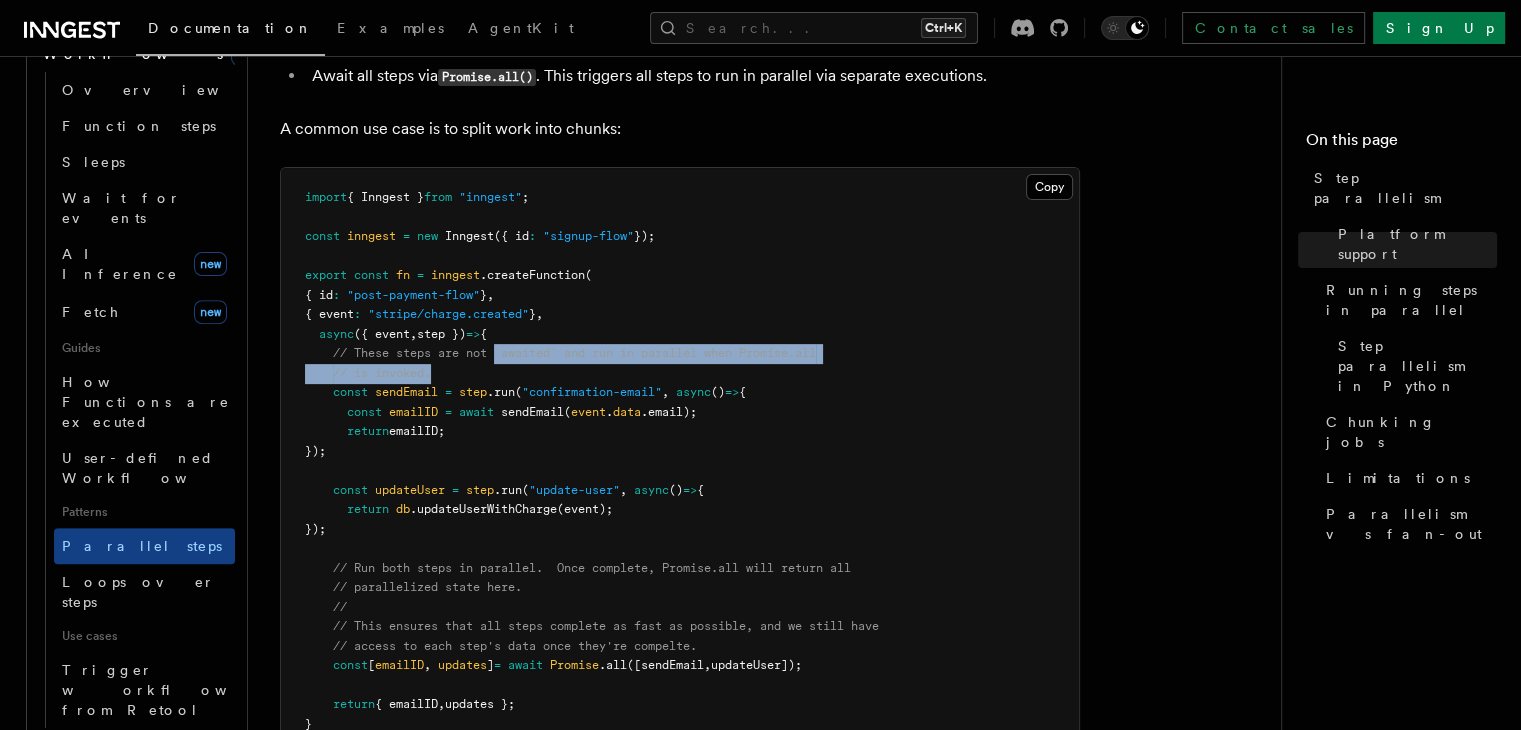 drag, startPoint x: 500, startPoint y: 323, endPoint x: 480, endPoint y: 348, distance: 32.01562 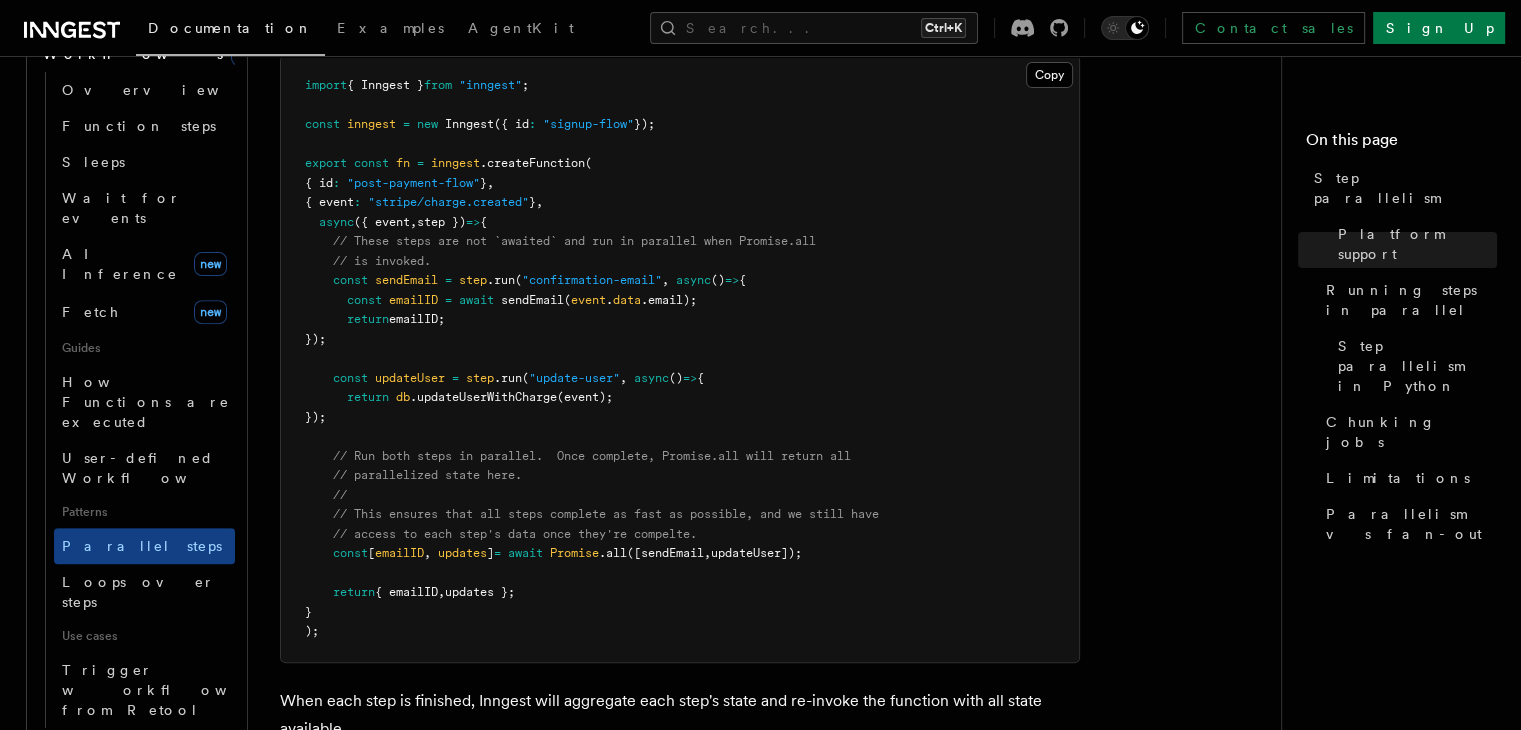 scroll, scrollTop: 695, scrollLeft: 0, axis: vertical 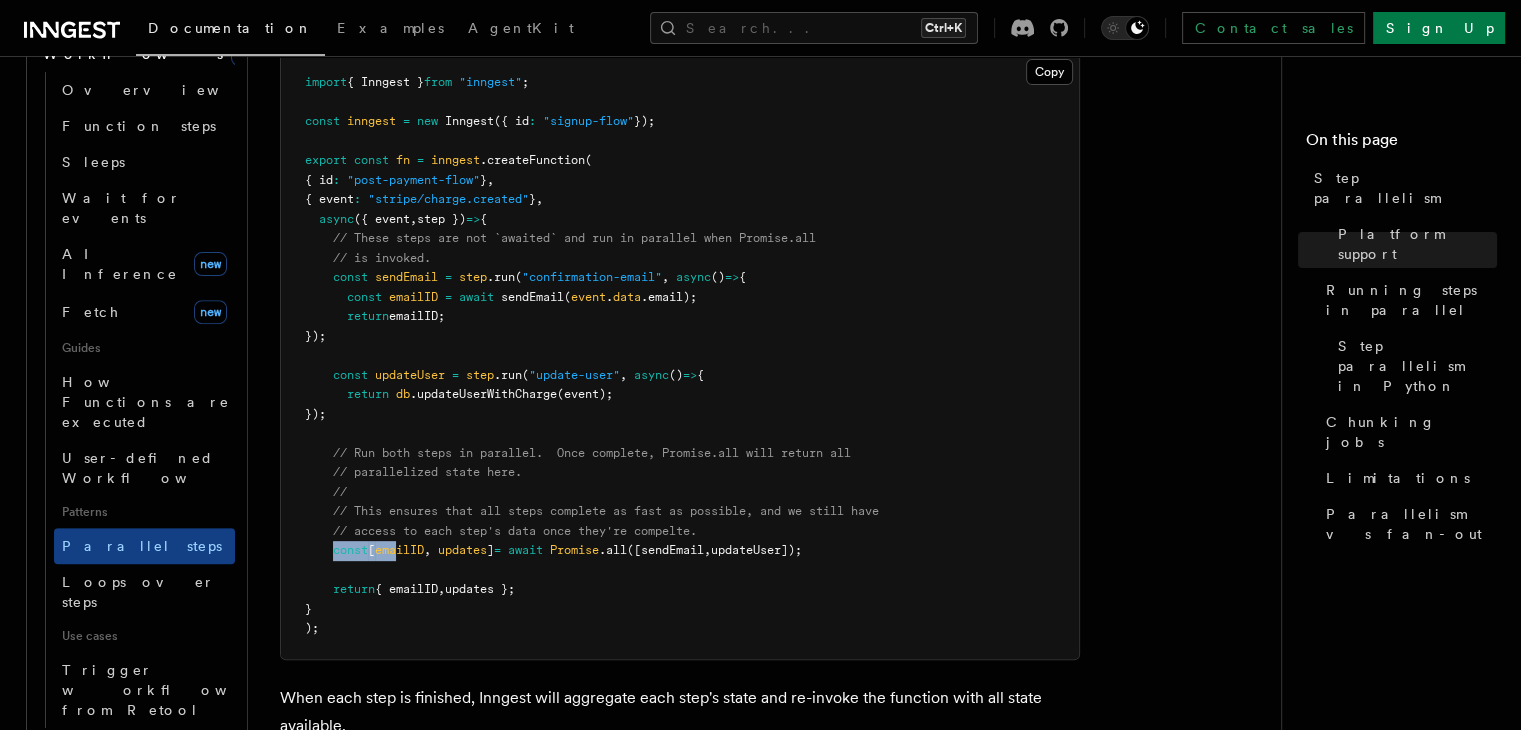 drag, startPoint x: 332, startPoint y: 523, endPoint x: 404, endPoint y: 515, distance: 72.443085 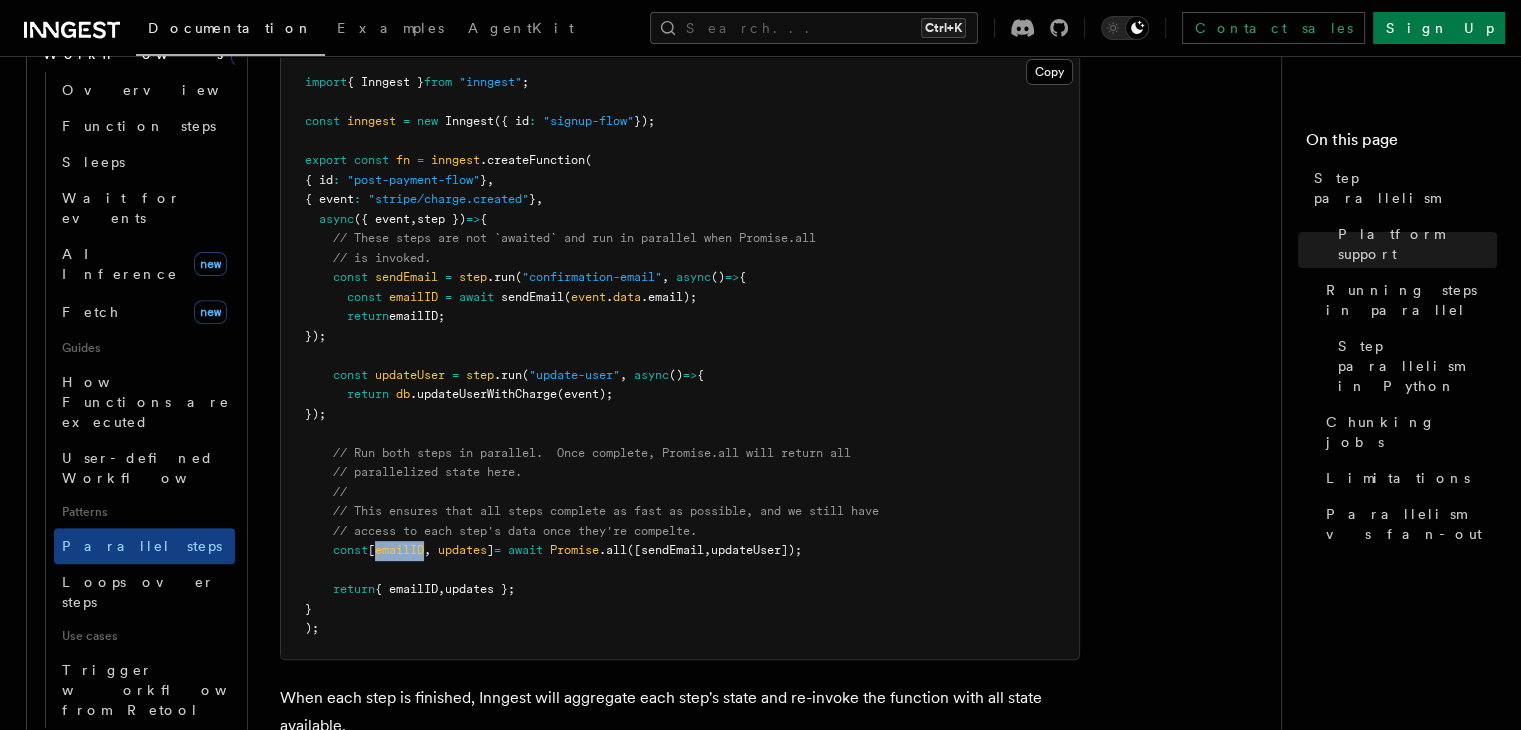 click on "import  { Inngest }  from   "inngest" ;
const   inngest   =   new   Inngest ({ id :   "signup-flow"  });
export   const   fn   =   inngest .createFunction (
{ id :   "post-payment-flow"  } ,
{ event :   "stripe/charge.created"  } ,
async  ({ event ,  step })  =>  {
// These steps are not `awaited` and run in parallel when Promise.all
// is invoked.
const   sendEmail   =   step .run ( "confirmation-email" ,   async  ()  =>  {
const   emailID   =   await   sendEmail ( event . data .email);
return  emailID;
});
const   updateUser   =   step .run ( "update-user" ,   async  ()  =>  {
return   db .updateUserWithCharge (event);
});
// Run both steps in parallel.  Once complete, Promise.all will return all
// parallelized state here.
//
// This ensures that all steps complete as fast as possible, and we still have
// access to each step's data once they're compelte.
const  [ emailID ," at bounding box center (680, 356) 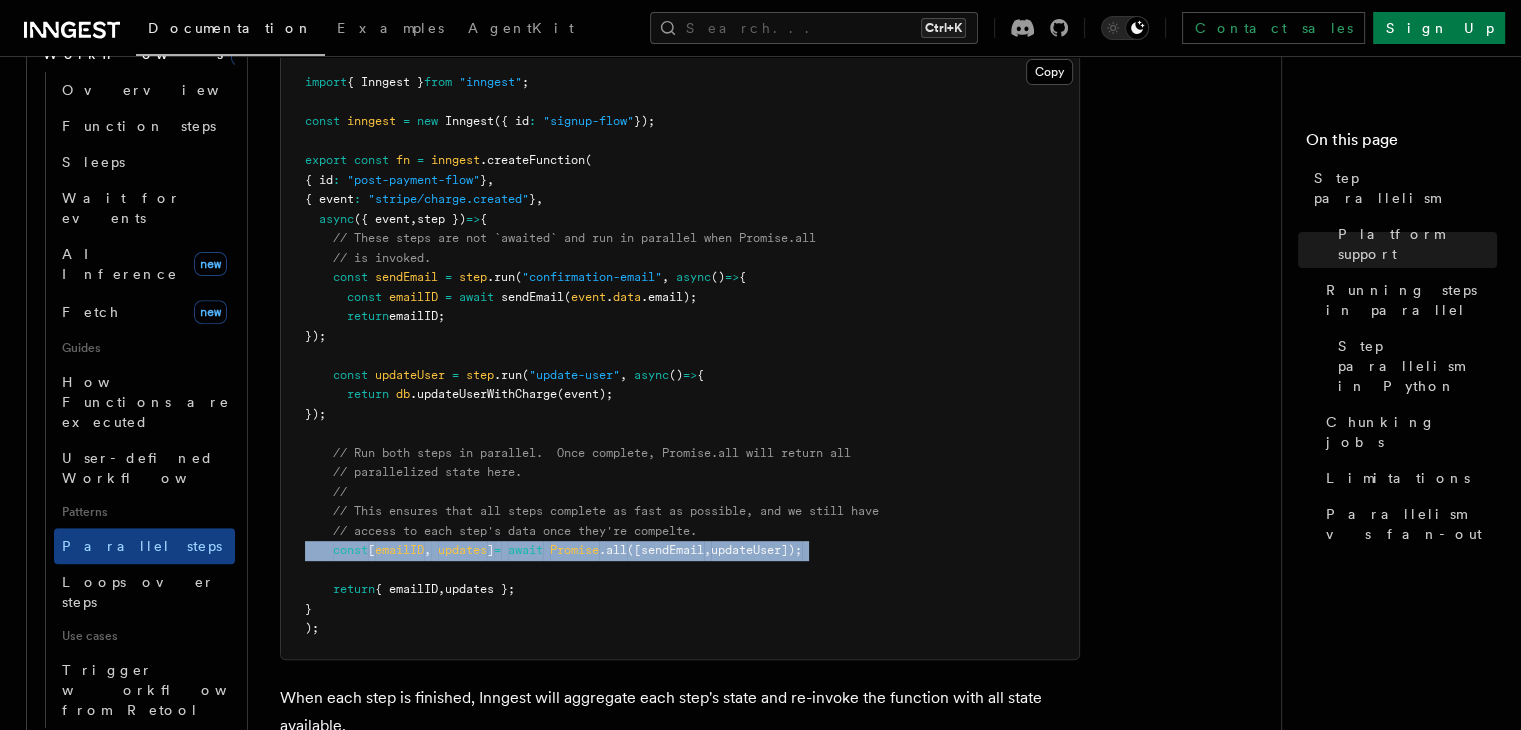 click on "import  { Inngest }  from   "inngest" ;
const   inngest   =   new   Inngest ({ id :   "signup-flow"  });
export   const   fn   =   inngest .createFunction (
{ id :   "post-payment-flow"  } ,
{ event :   "stripe/charge.created"  } ,
async  ({ event ,  step })  =>  {
// These steps are not `awaited` and run in parallel when Promise.all
// is invoked.
const   sendEmail   =   step .run ( "confirmation-email" ,   async  ()  =>  {
const   emailID   =   await   sendEmail ( event . data .email);
return  emailID;
});
const   updateUser   =   step .run ( "update-user" ,   async  ()  =>  {
return   db .updateUserWithCharge (event);
});
// Run both steps in parallel.  Once complete, Promise.all will return all
// parallelized state here.
//
// This ensures that all steps complete as fast as possible, and we still have
// access to each step's data once they're compelte.
const  [ emailID ," at bounding box center (680, 356) 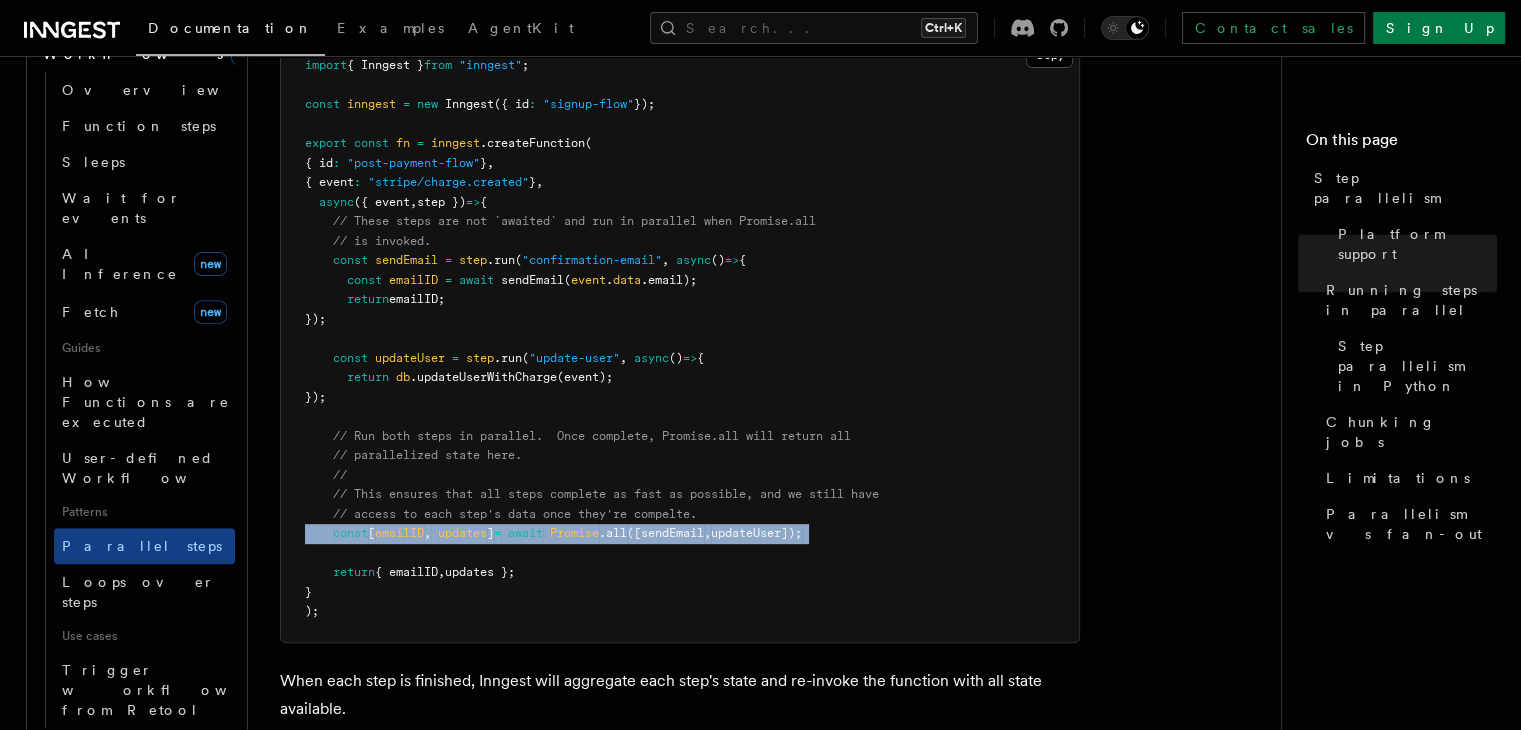 scroll, scrollTop: 532, scrollLeft: 0, axis: vertical 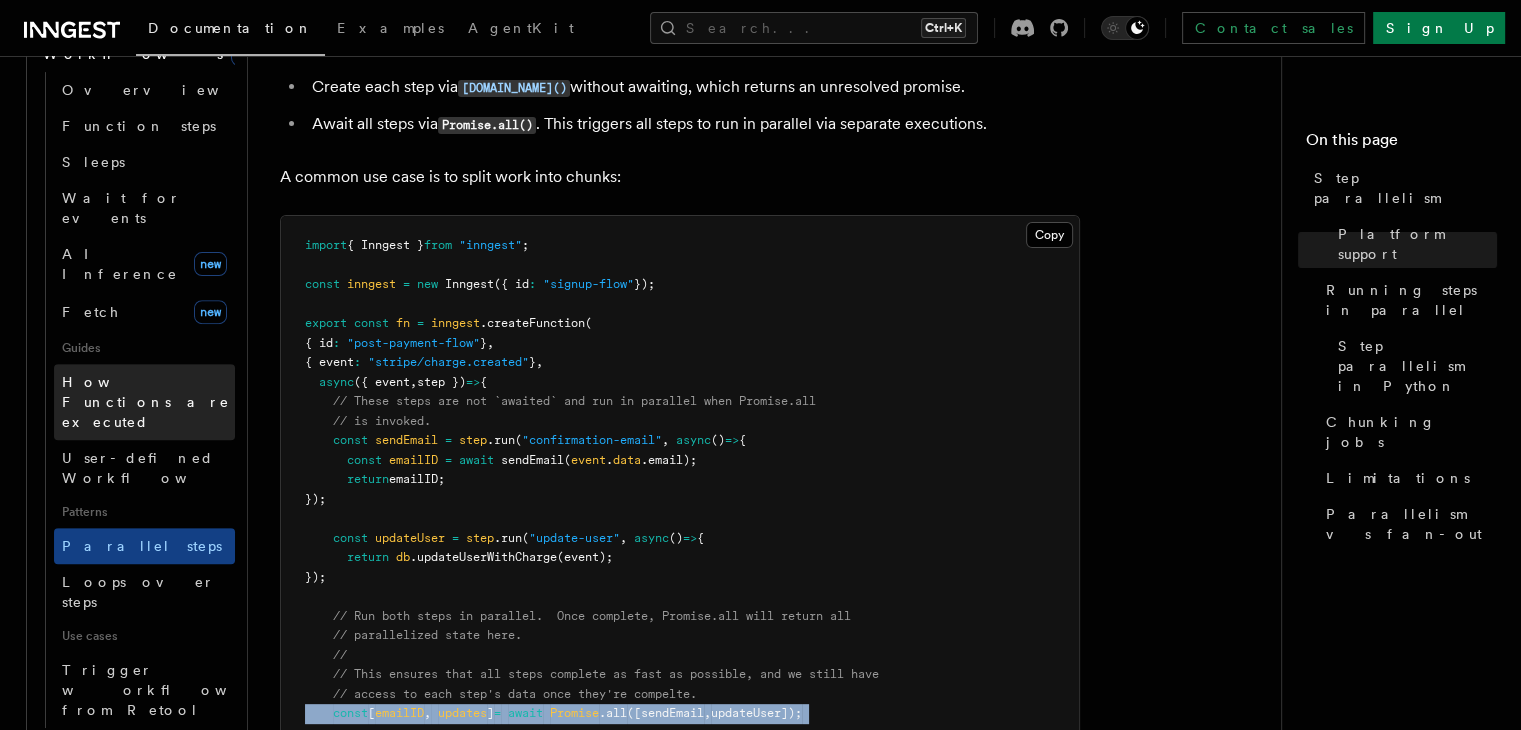click on "How Functions are executed" at bounding box center [146, 402] 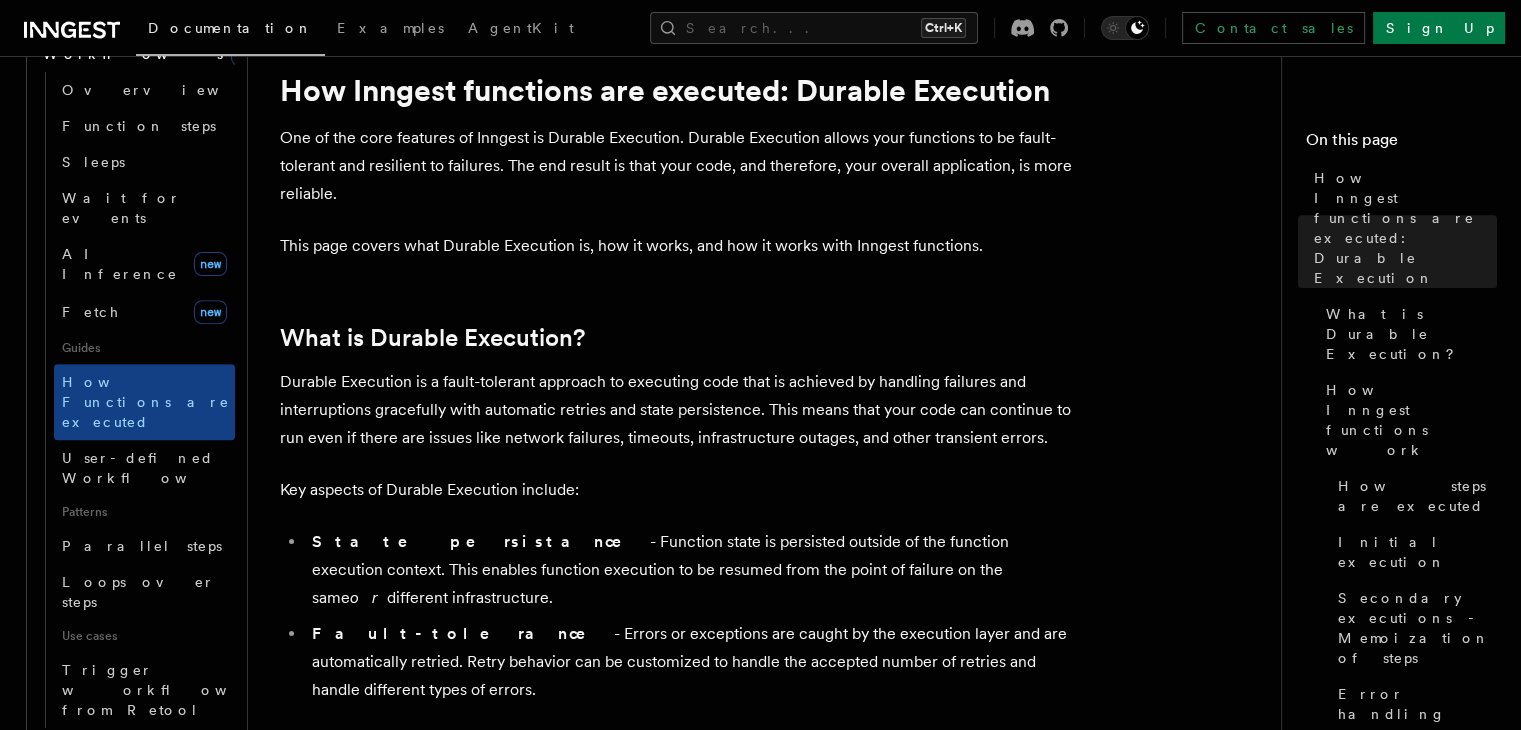 scroll, scrollTop: 0, scrollLeft: 0, axis: both 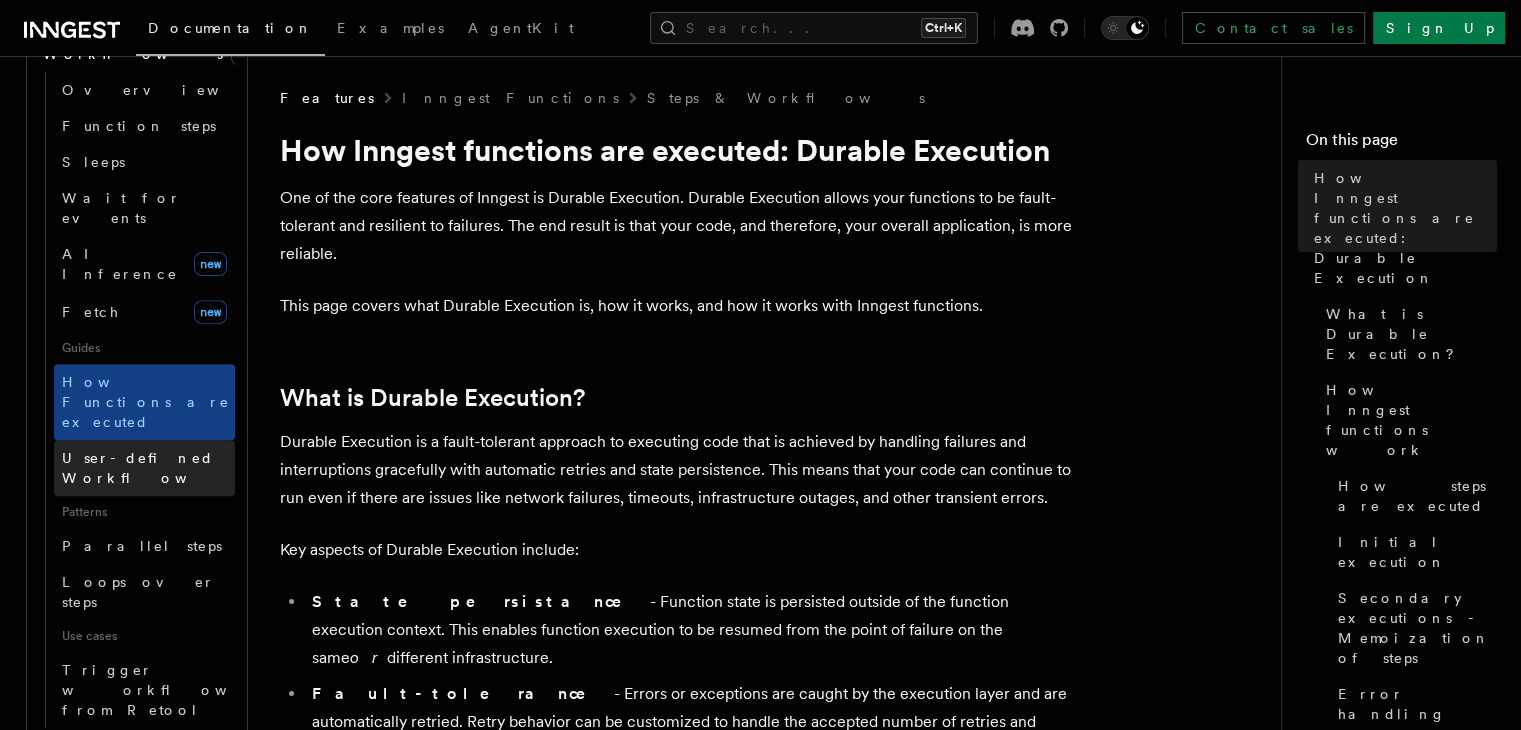 click on "User-defined Workflows" at bounding box center (152, 468) 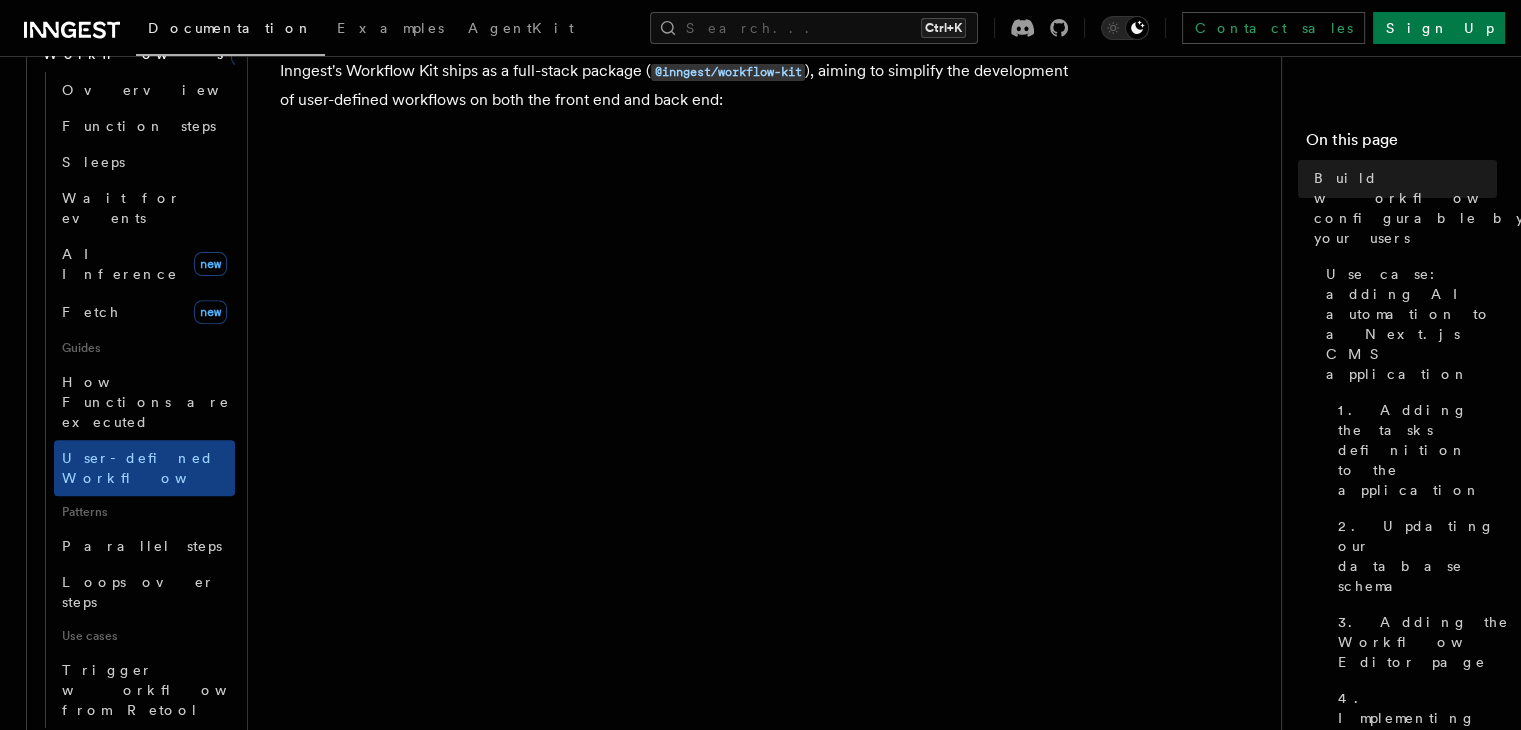 scroll, scrollTop: 260, scrollLeft: 0, axis: vertical 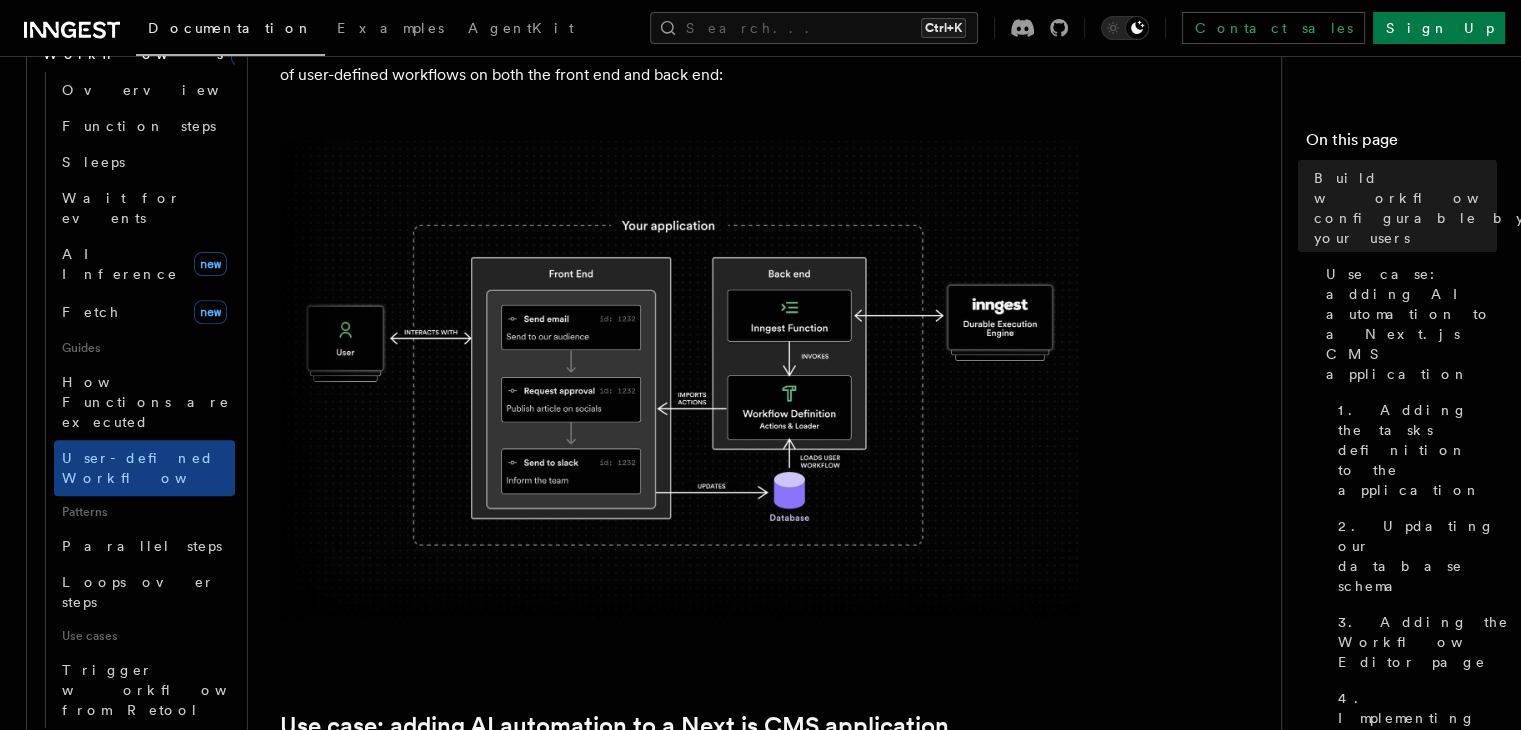 click at bounding box center [680, 380] 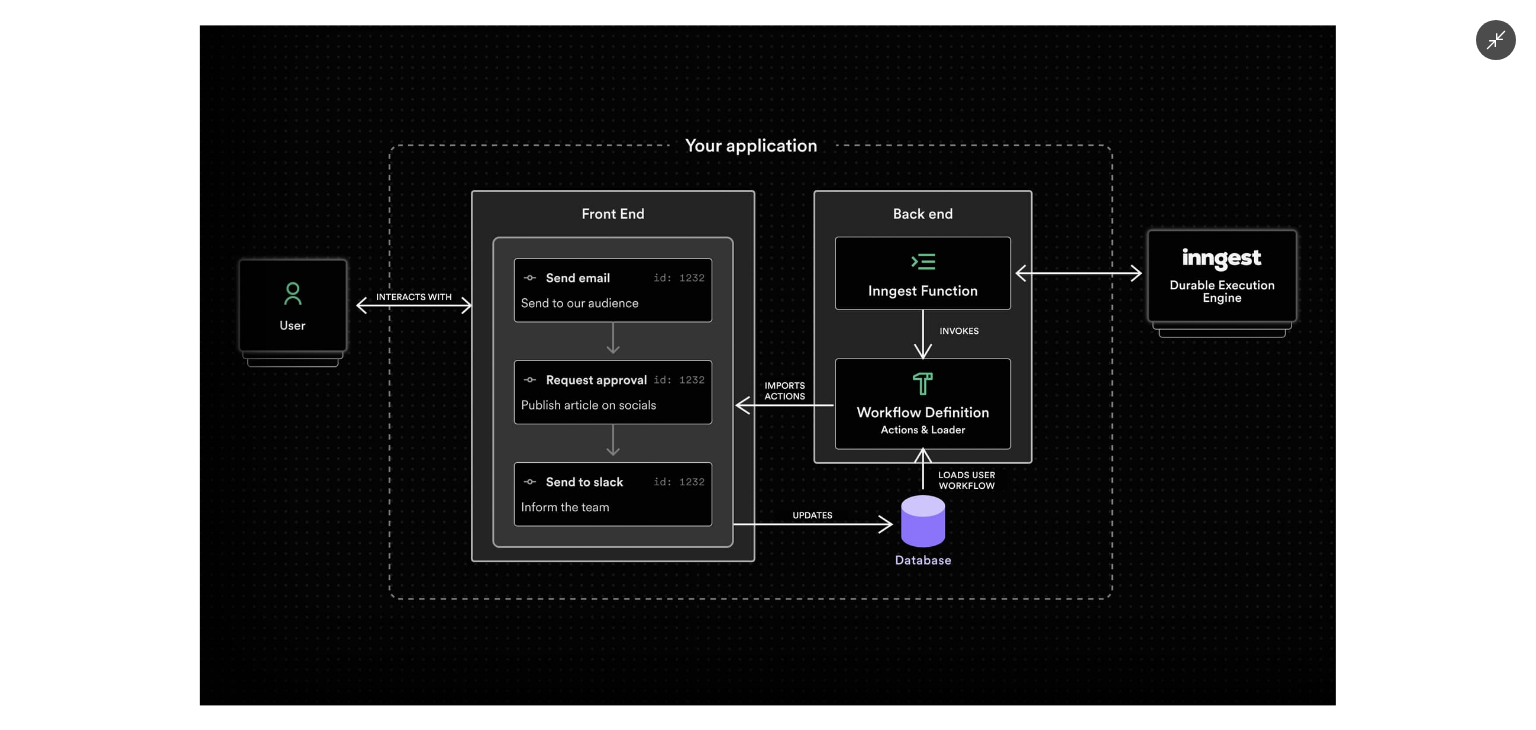 click at bounding box center (768, 365) 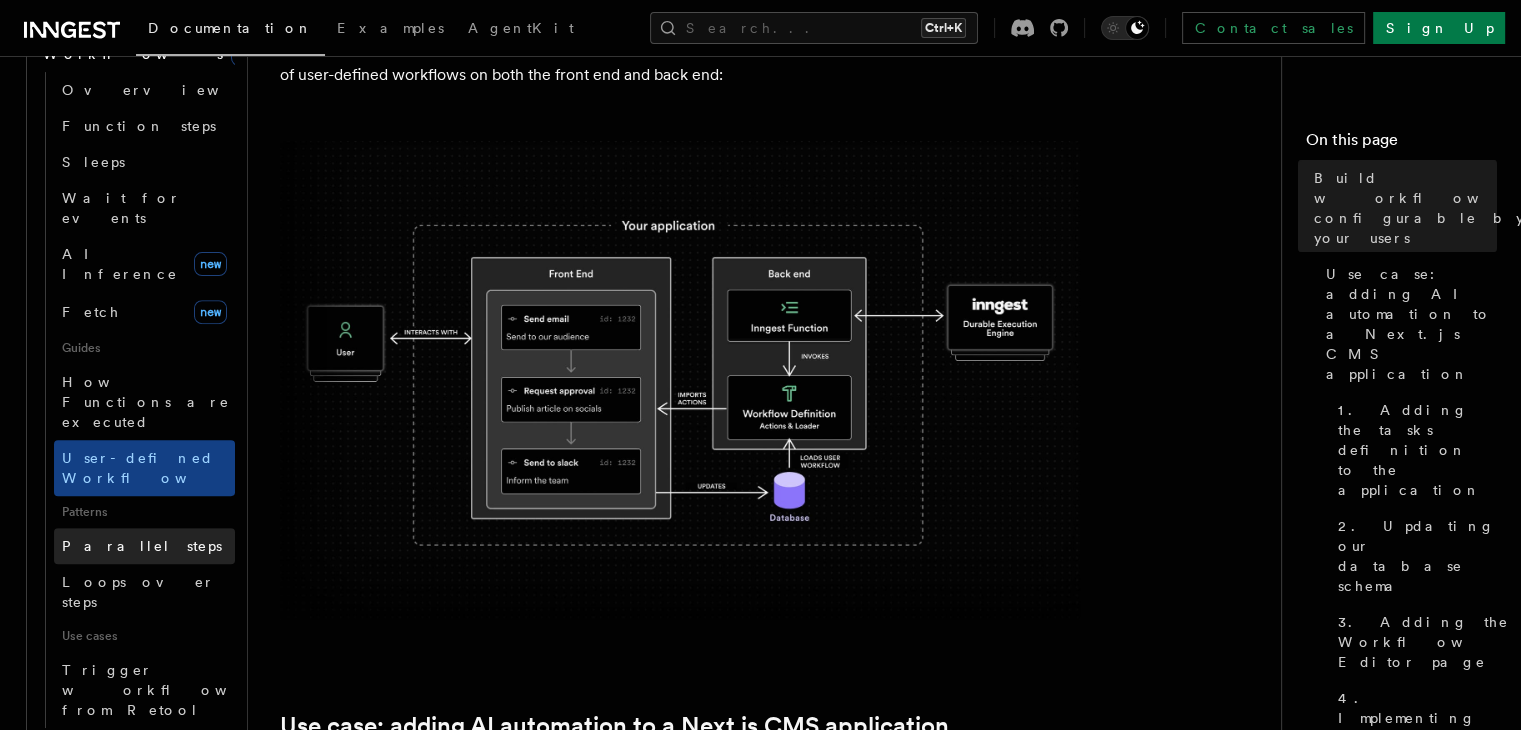 click on "Parallel steps" at bounding box center [142, 546] 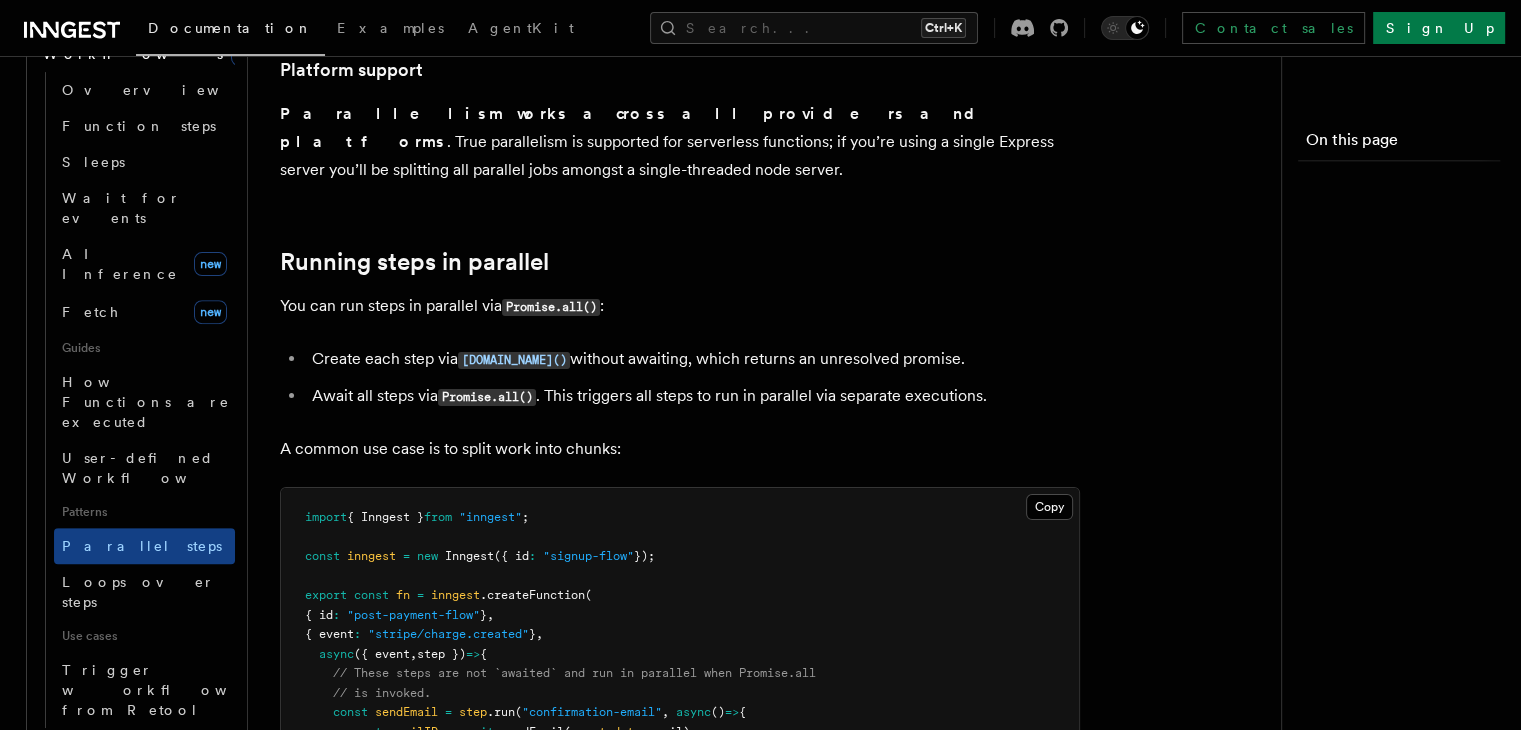scroll, scrollTop: 0, scrollLeft: 0, axis: both 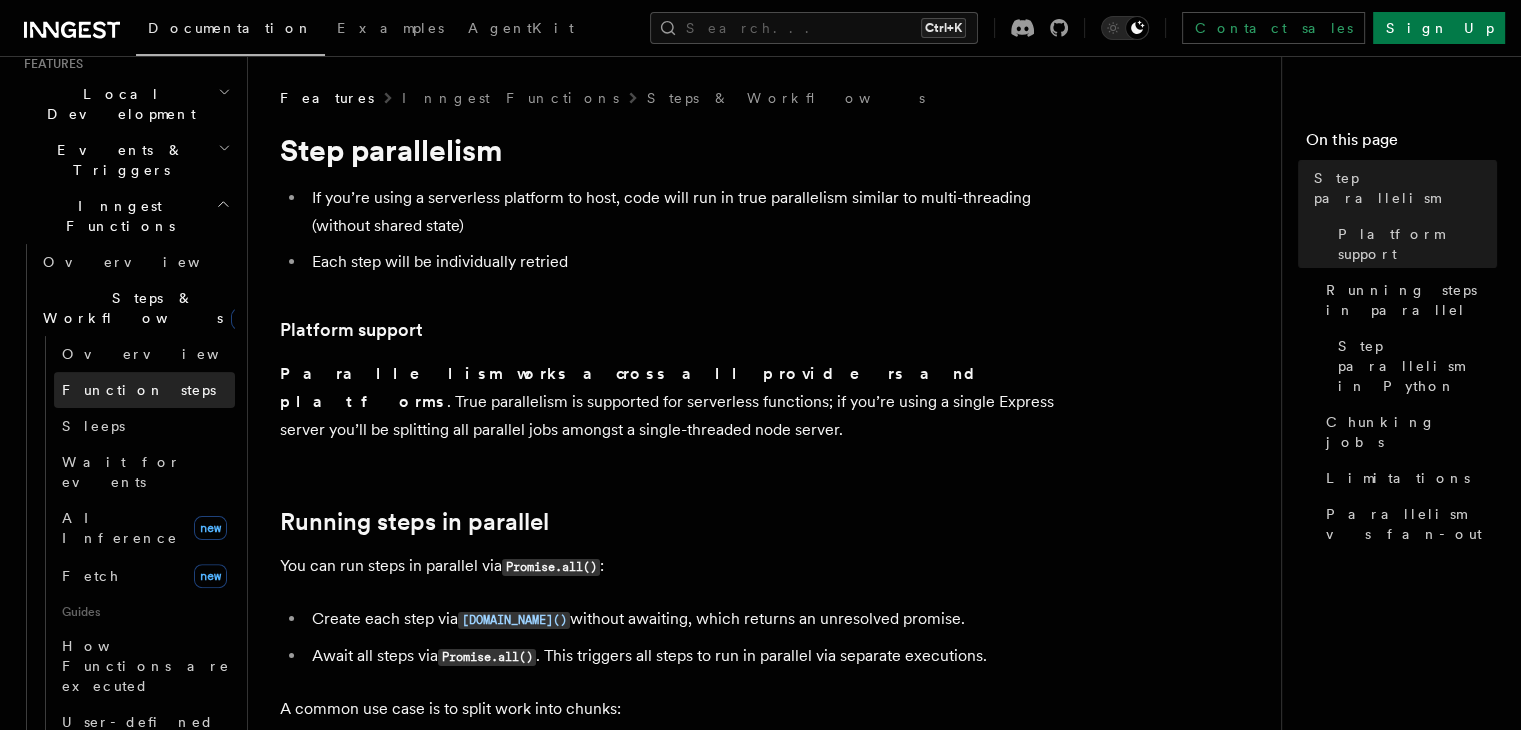 click on "Function steps" at bounding box center (139, 390) 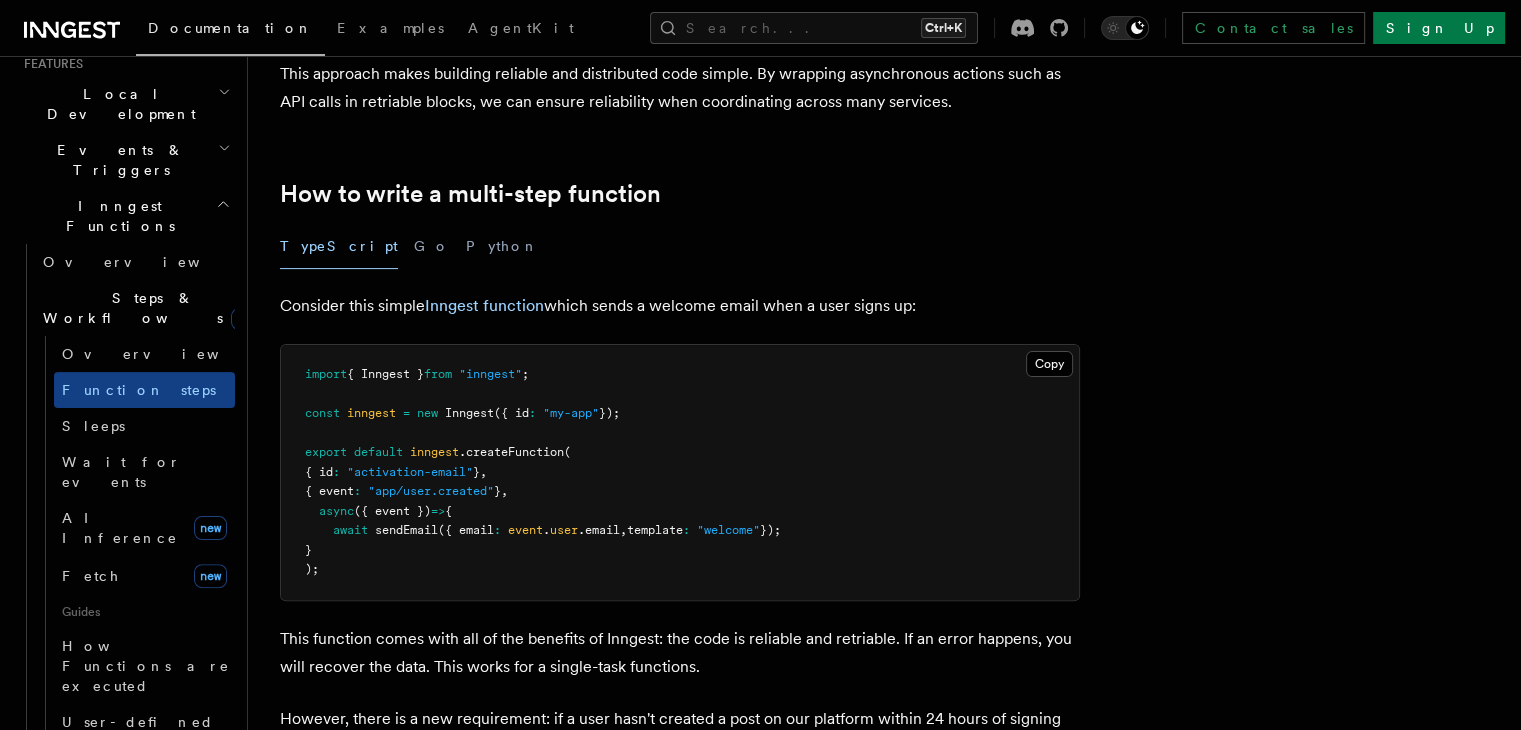 scroll, scrollTop: 652, scrollLeft: 0, axis: vertical 